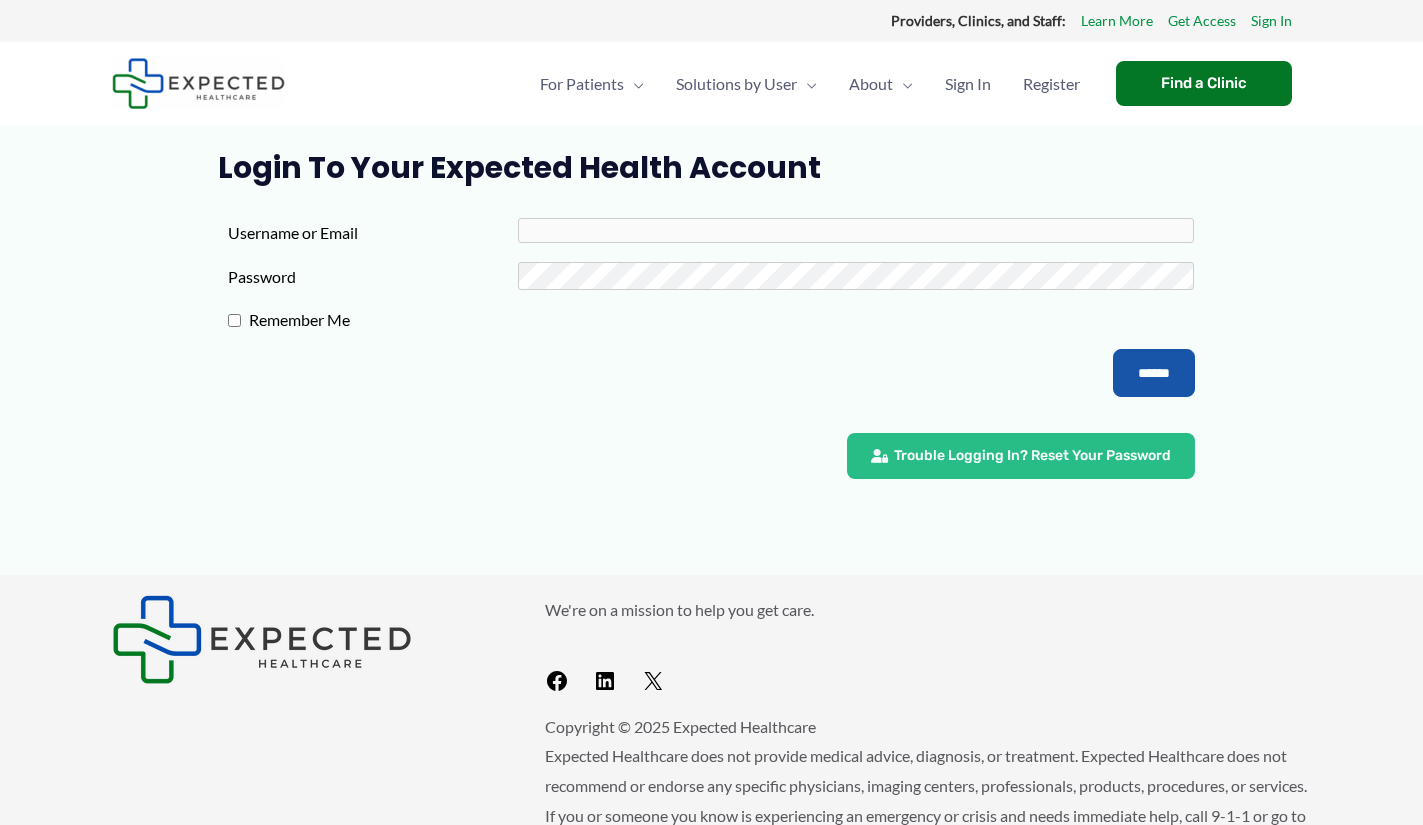 scroll, scrollTop: 0, scrollLeft: 0, axis: both 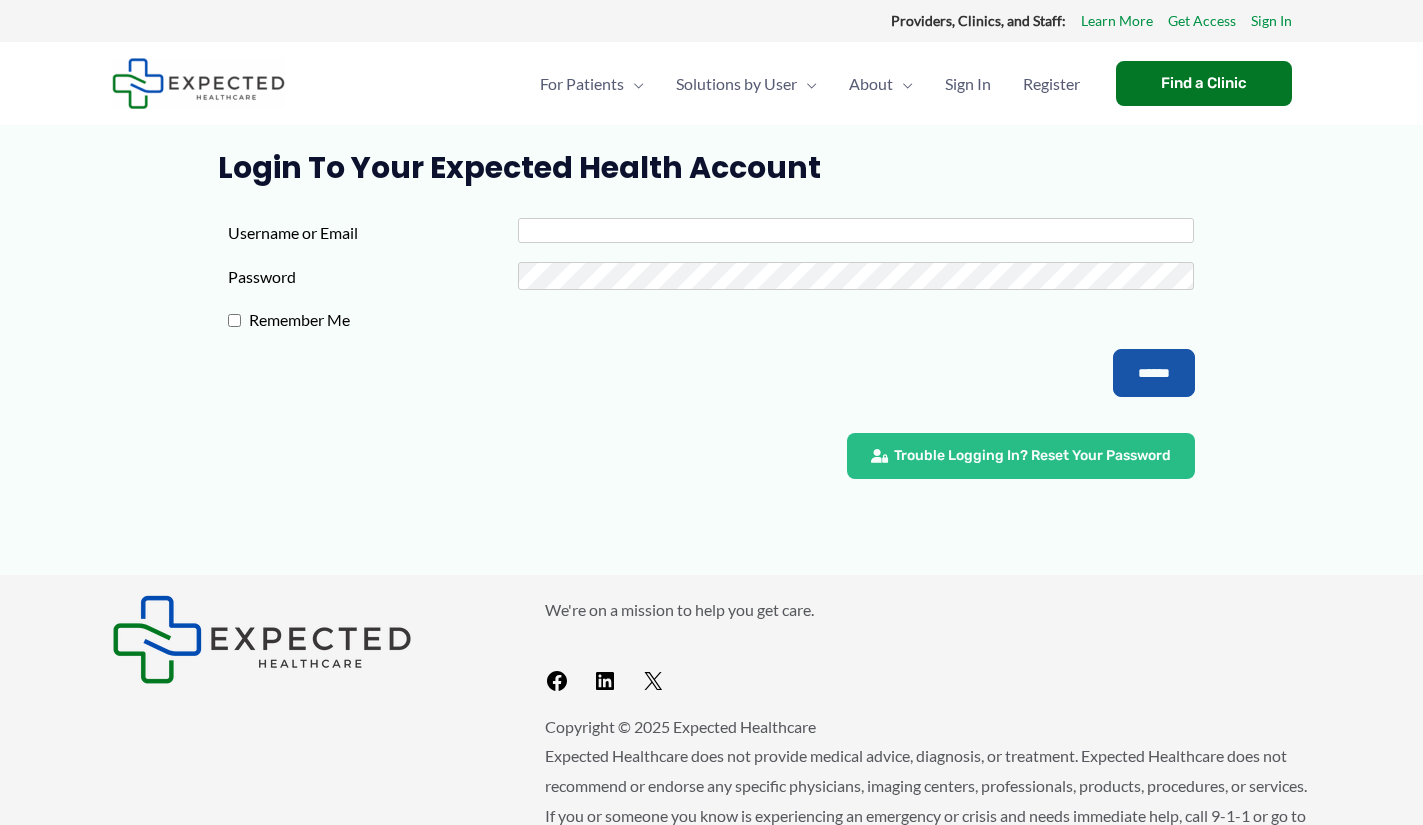 type on "*********" 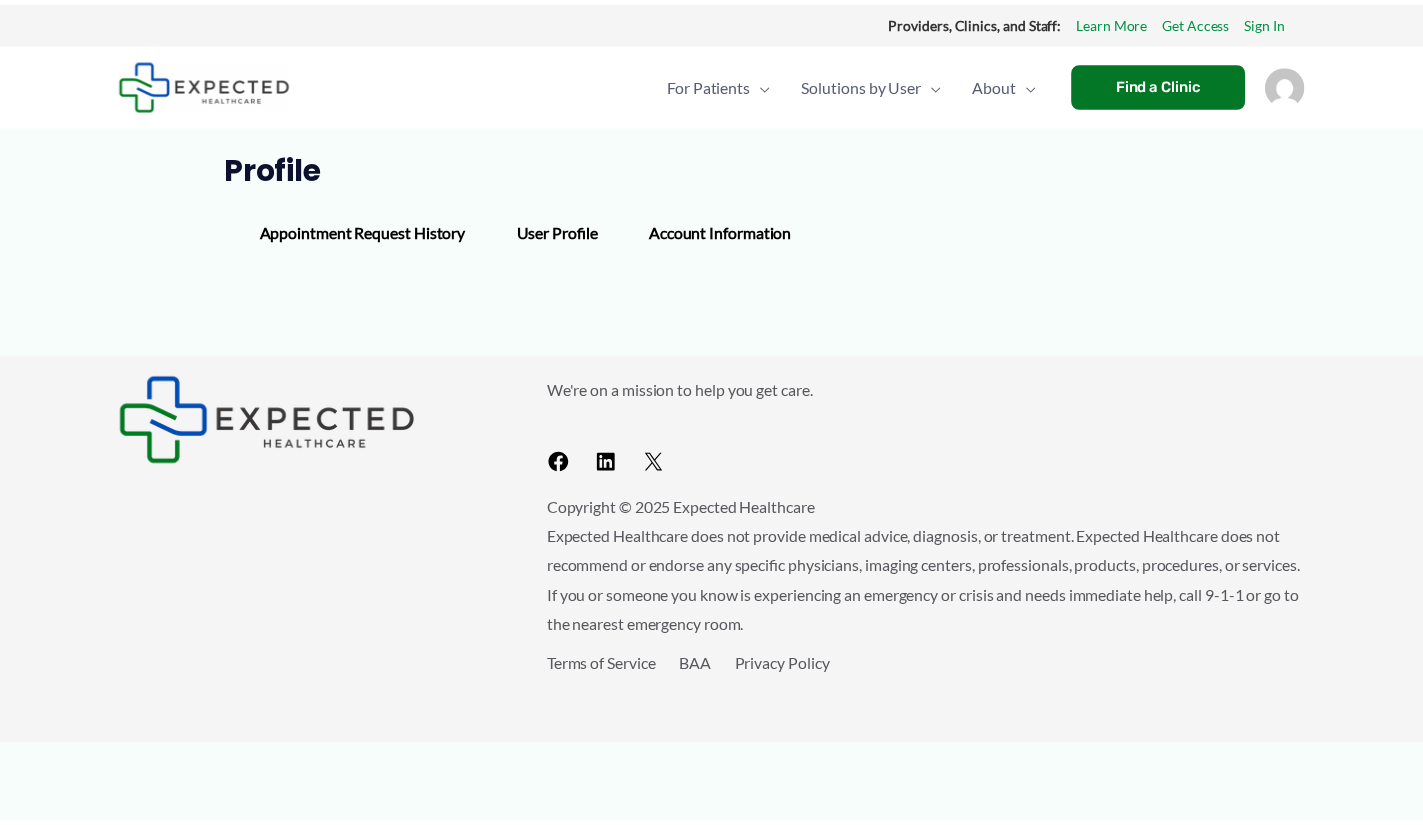 scroll, scrollTop: 0, scrollLeft: 0, axis: both 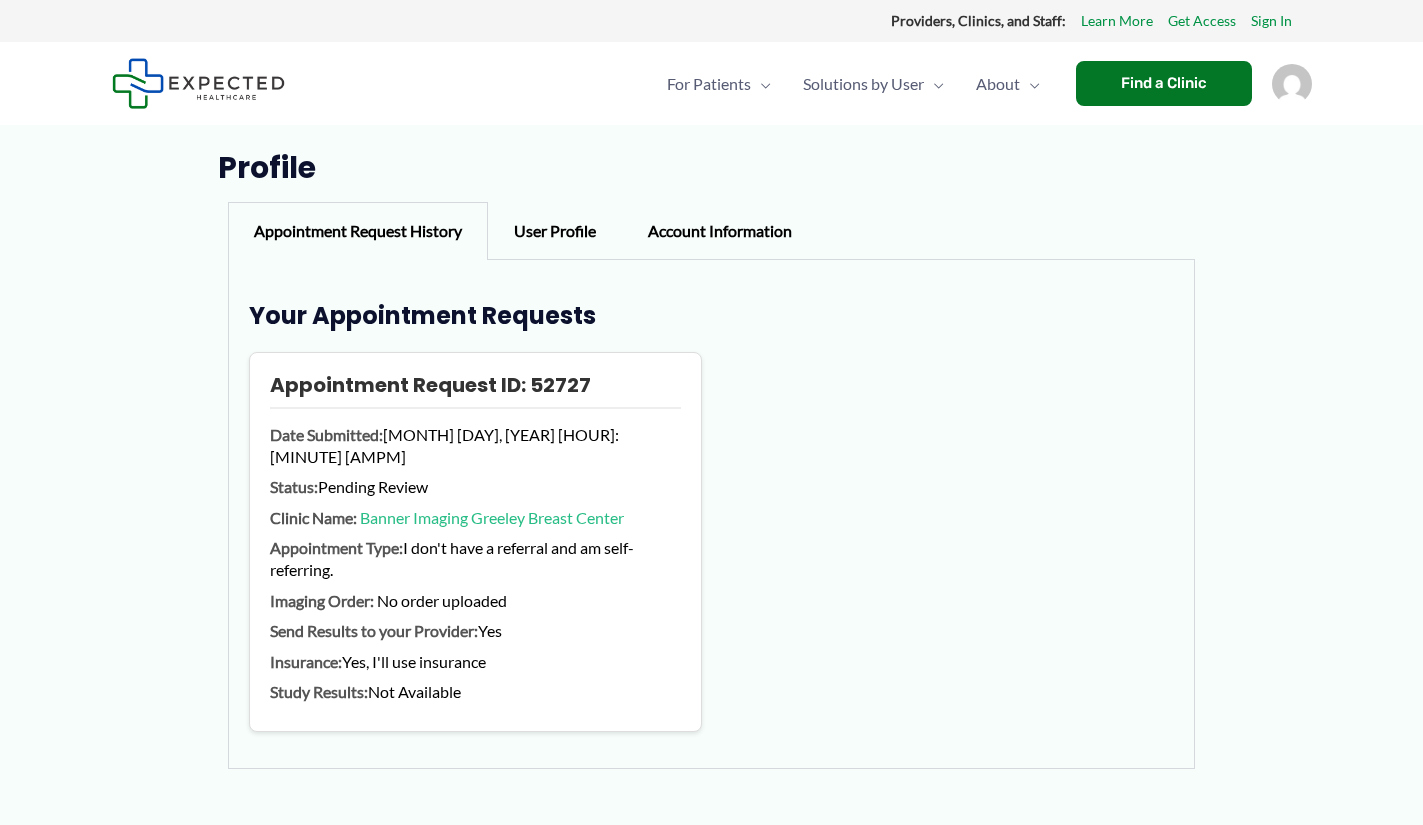 click on "User Profile" at bounding box center (555, 231) 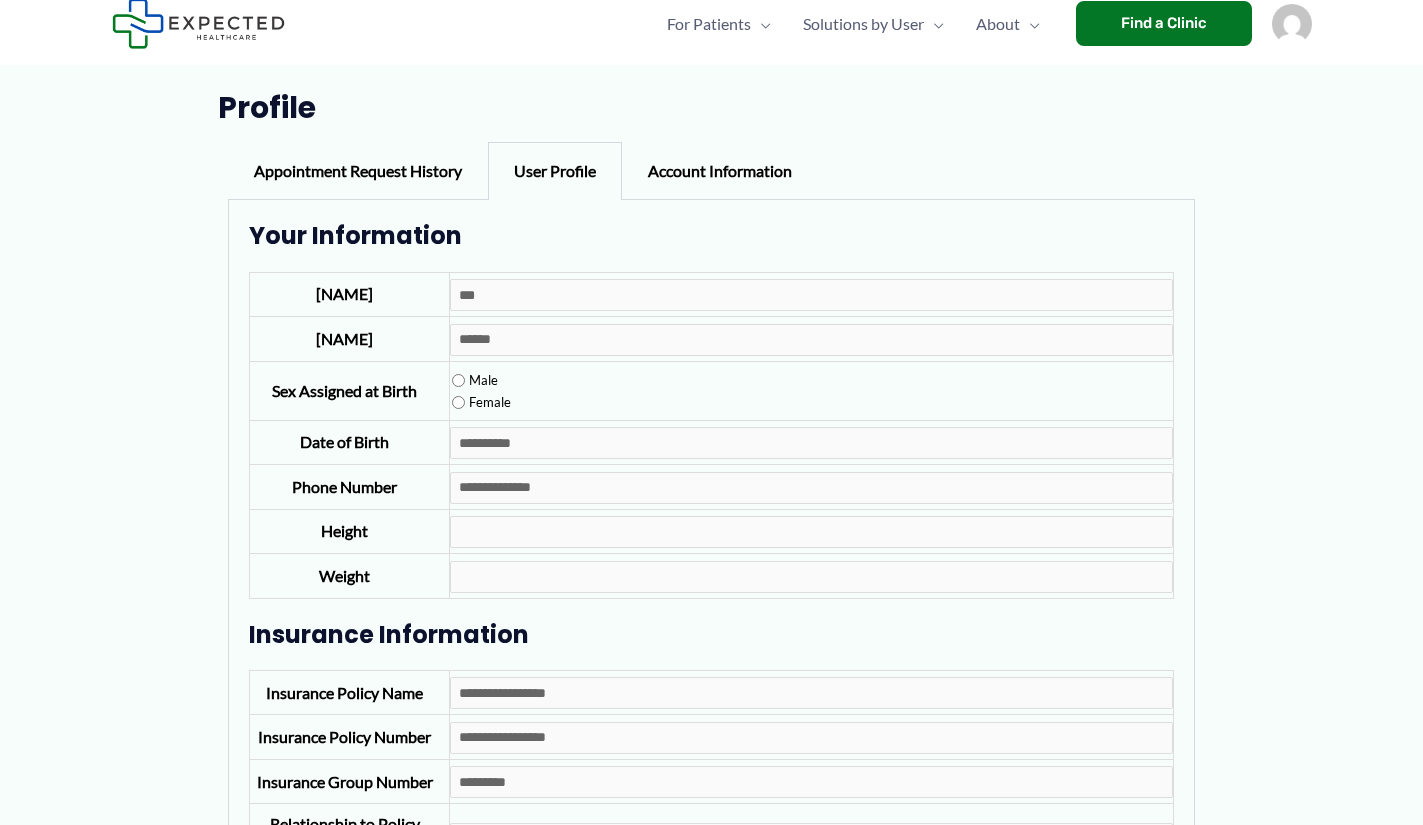 scroll, scrollTop: 0, scrollLeft: 0, axis: both 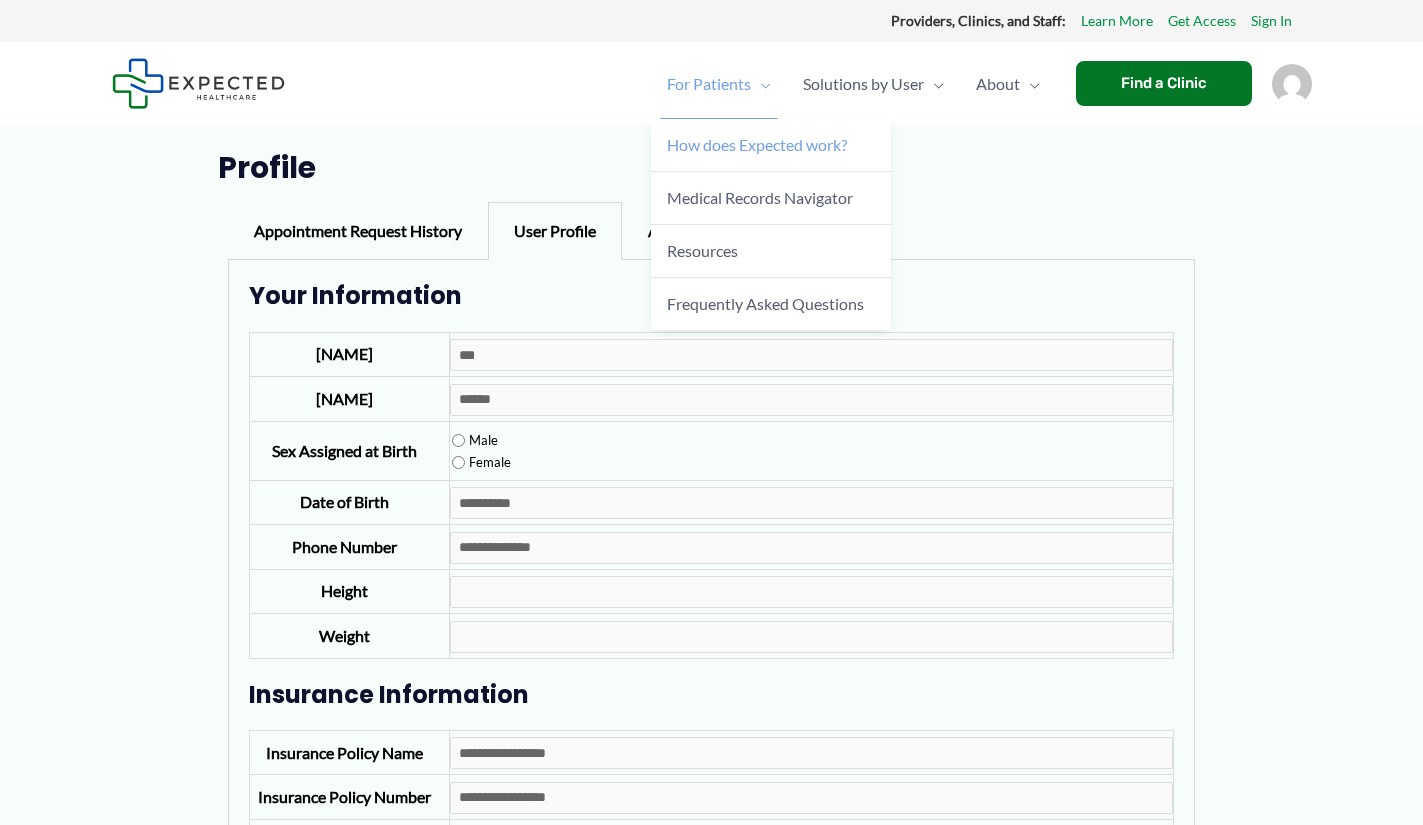 click on "How does Expected work?" at bounding box center (757, 144) 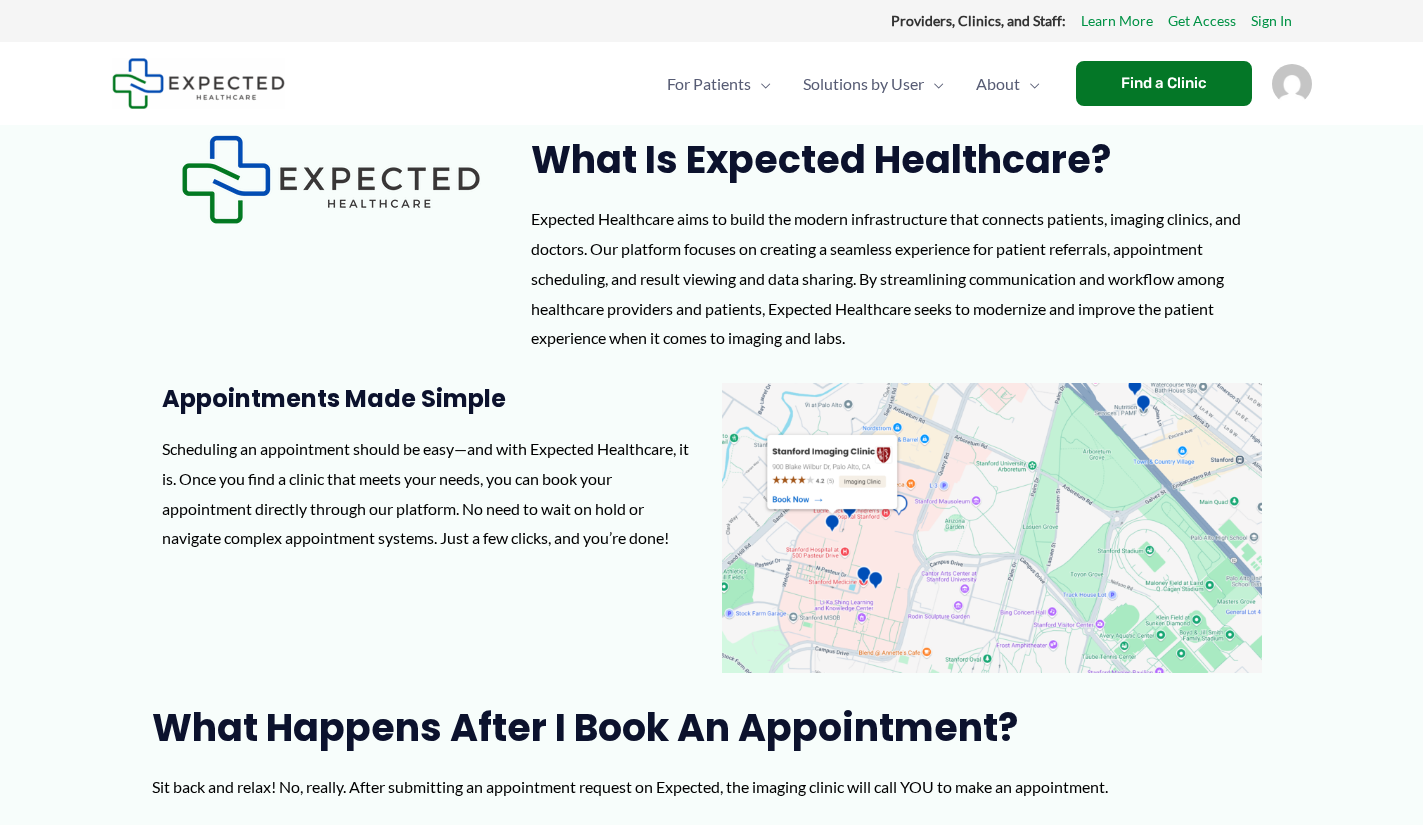 scroll, scrollTop: 0, scrollLeft: 0, axis: both 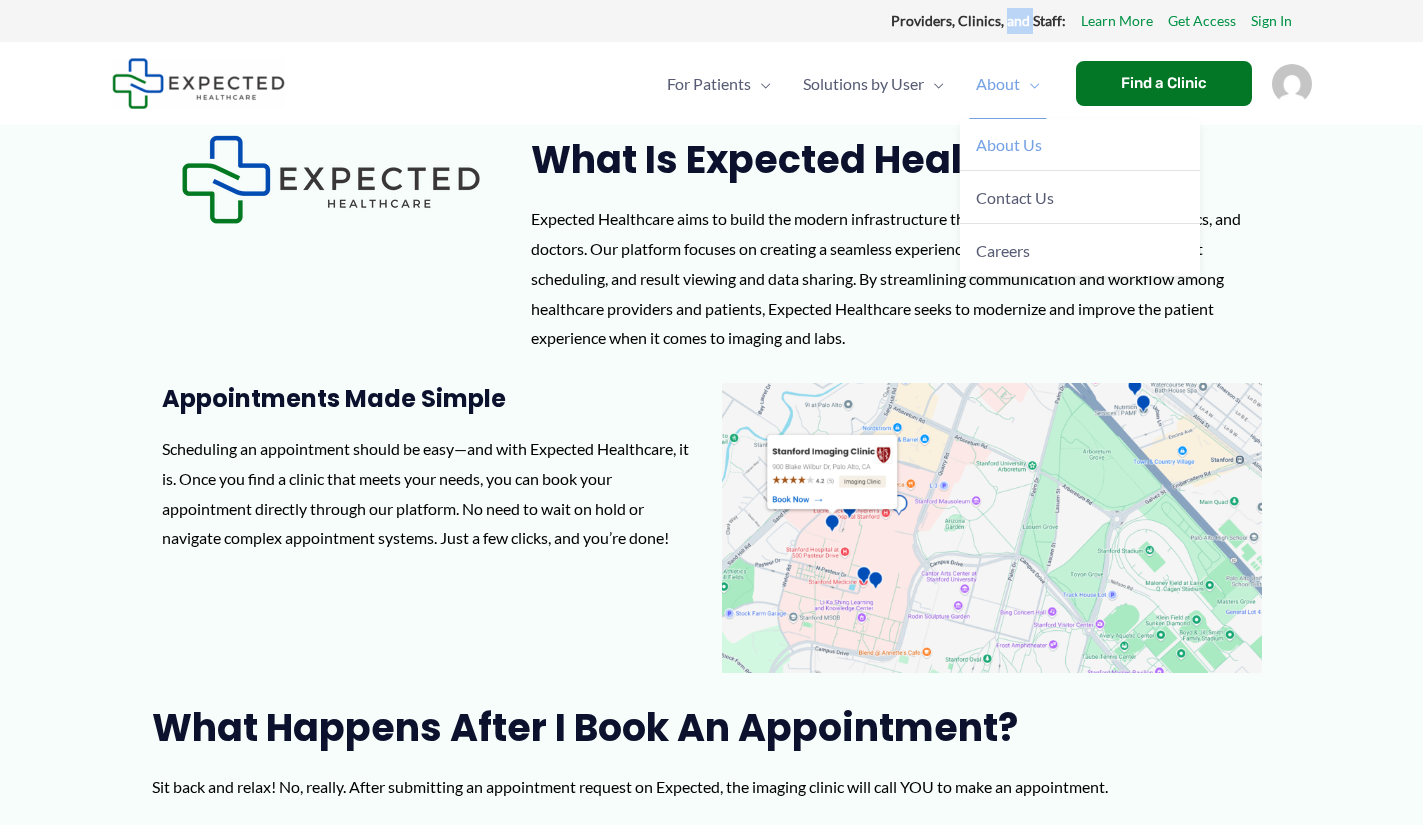 click on "About Us" at bounding box center (1009, 144) 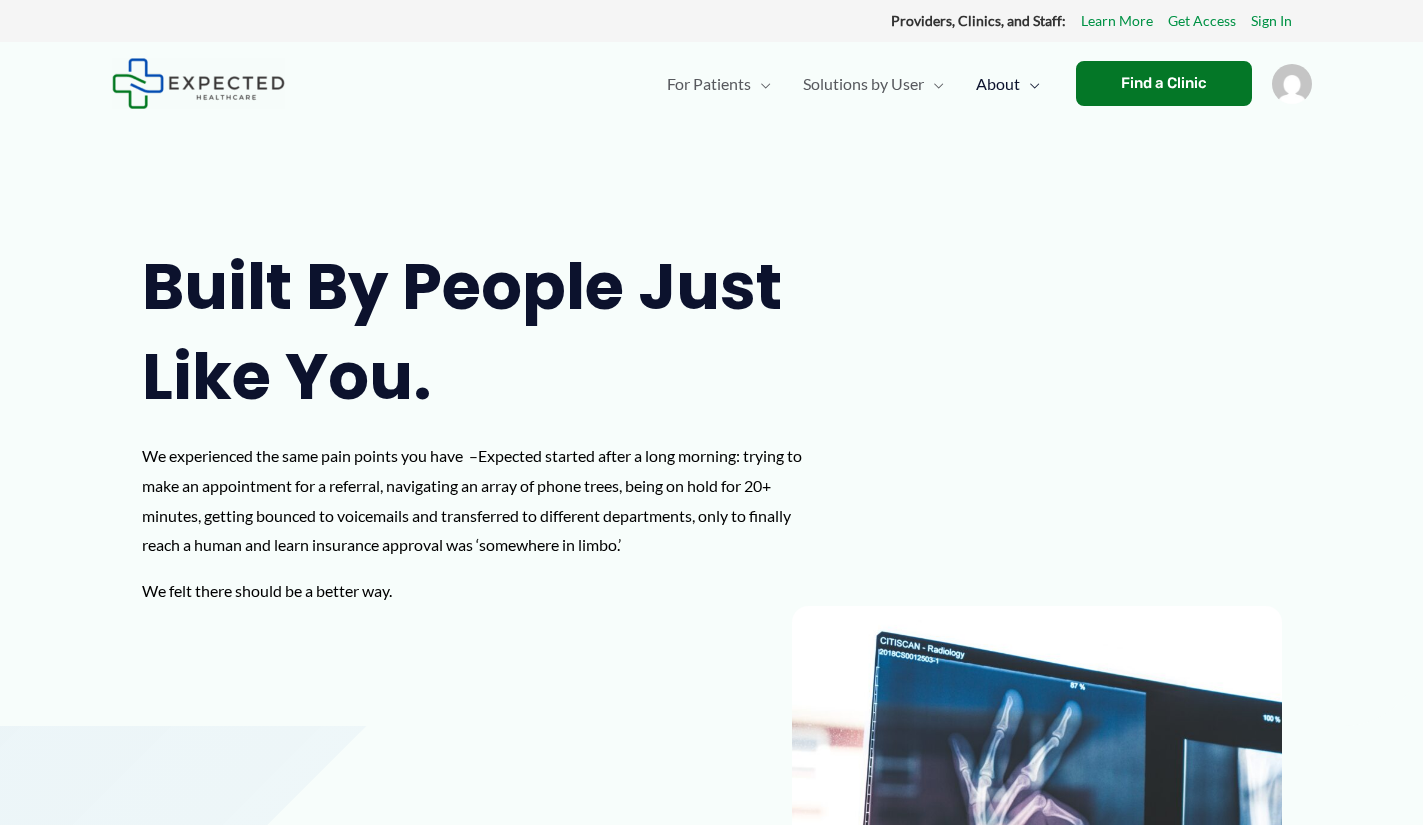 scroll, scrollTop: 0, scrollLeft: 0, axis: both 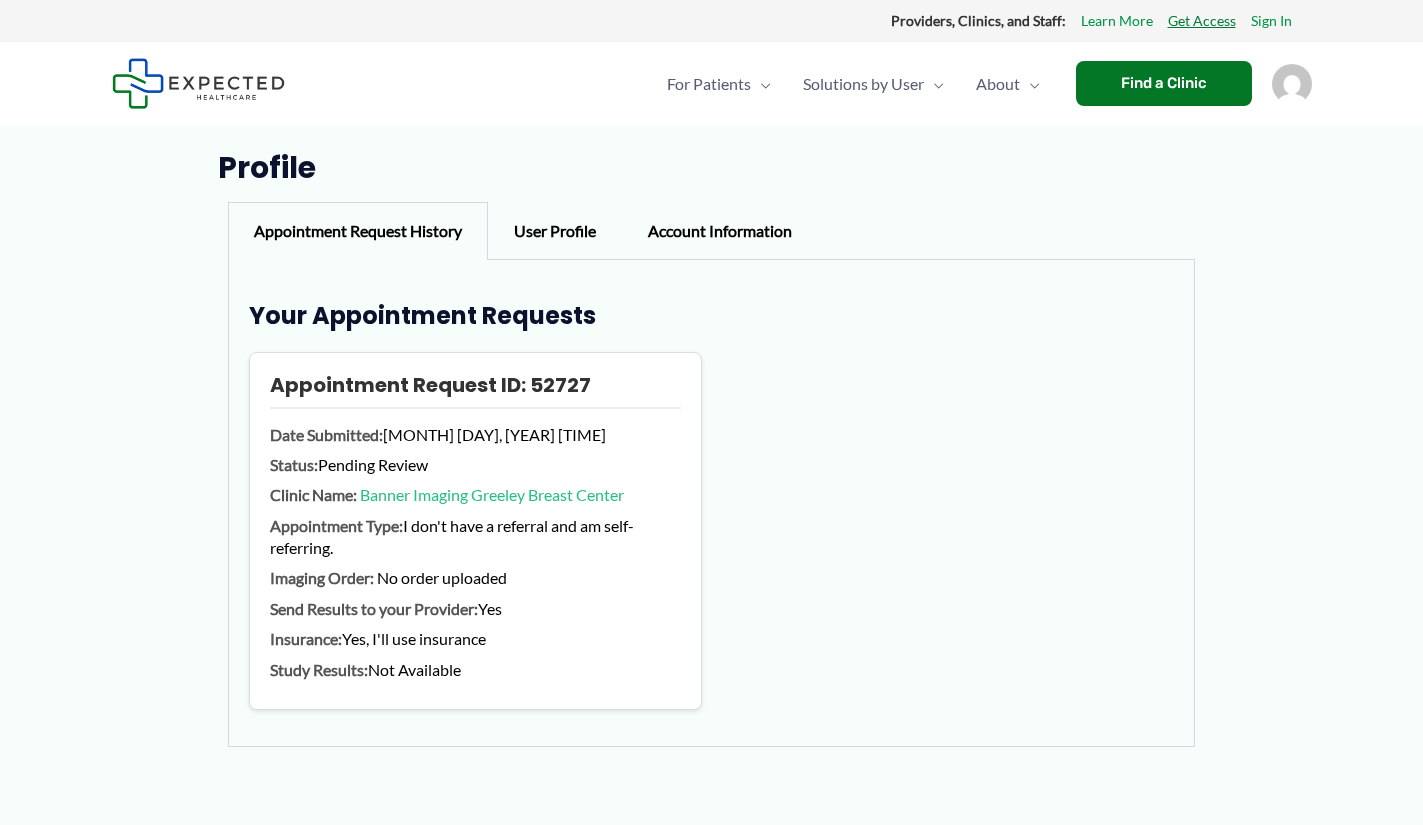 click on "Get Access" at bounding box center (1202, 21) 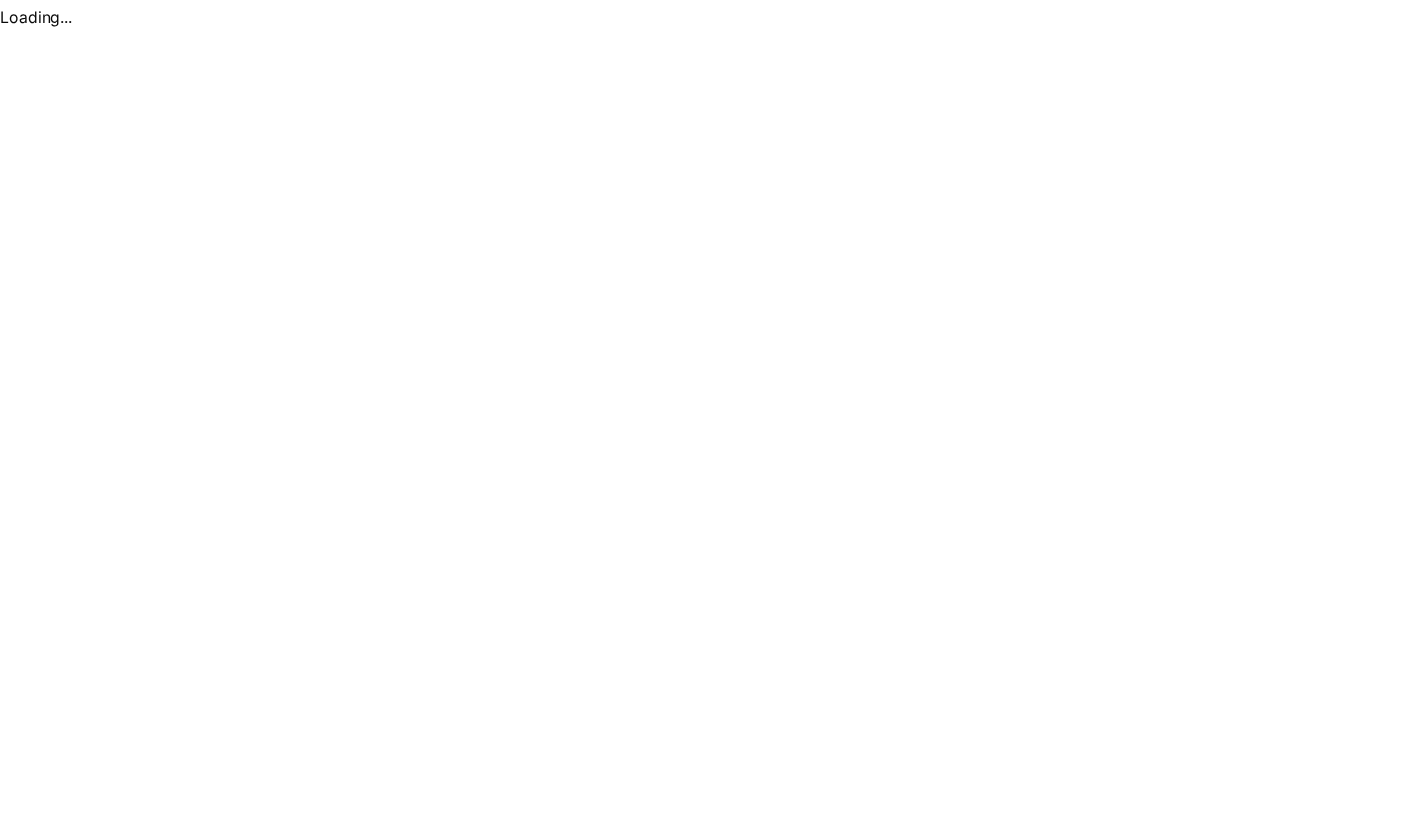 scroll, scrollTop: 0, scrollLeft: 0, axis: both 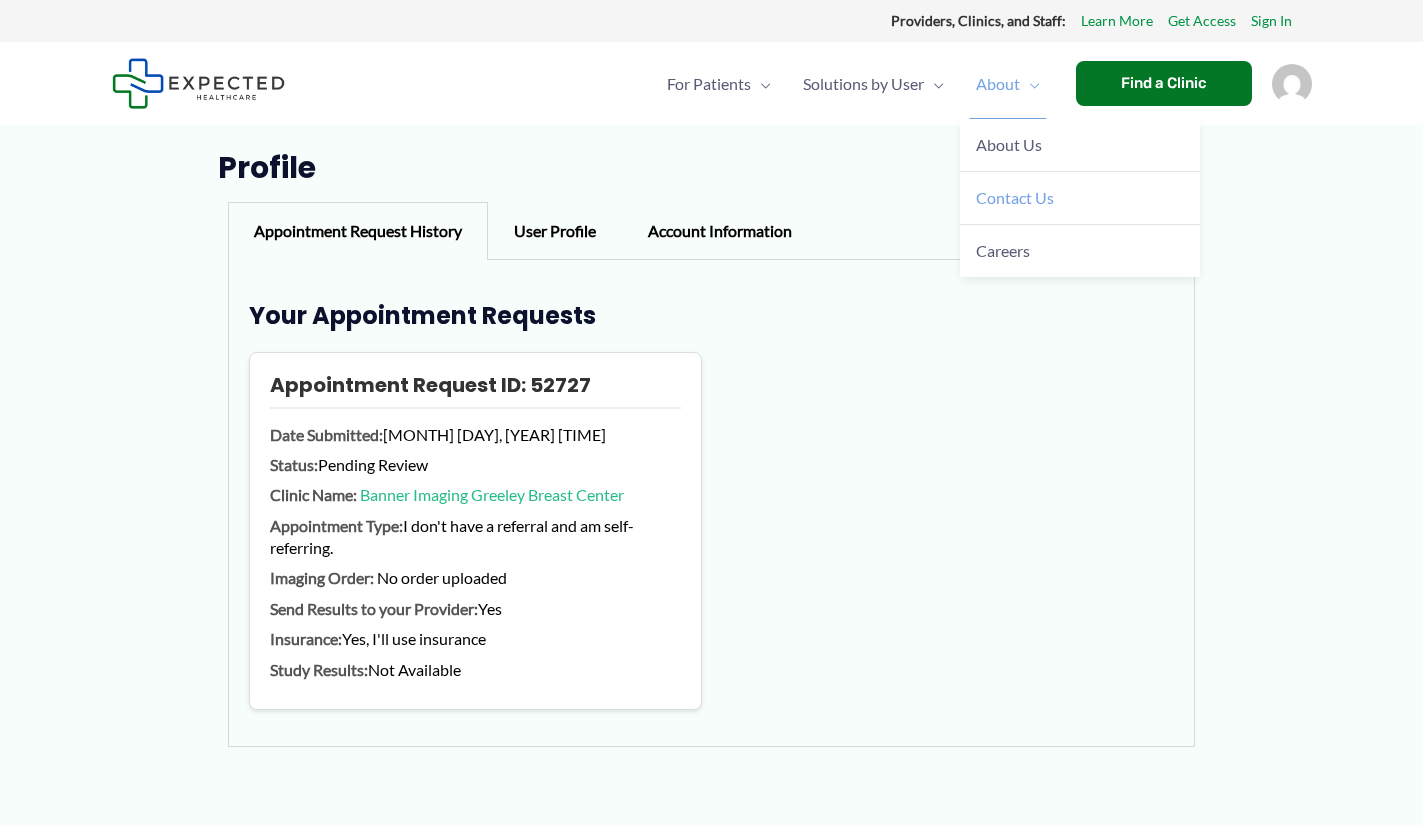 click on "Contact Us" at bounding box center (1015, 197) 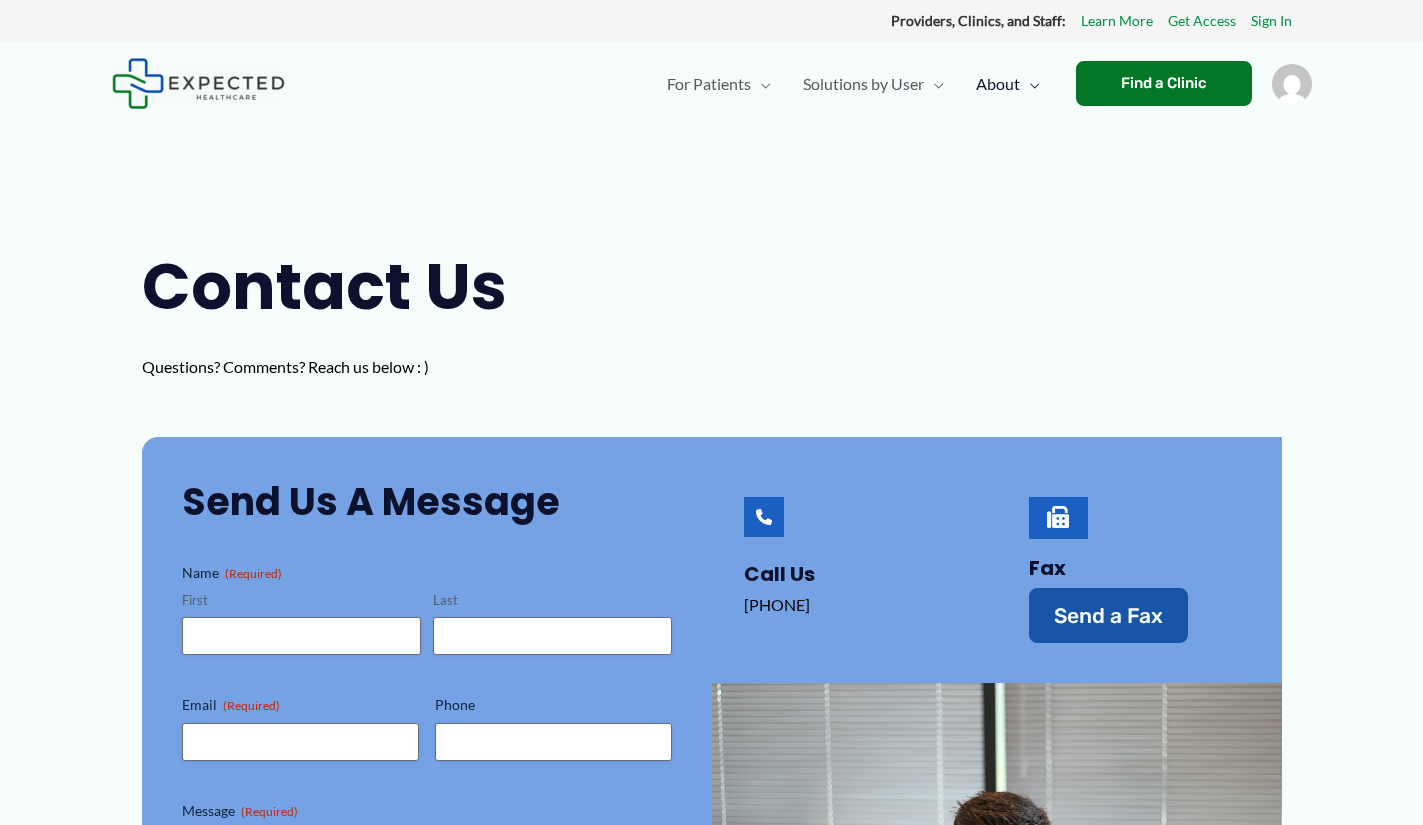 scroll, scrollTop: 0, scrollLeft: 0, axis: both 